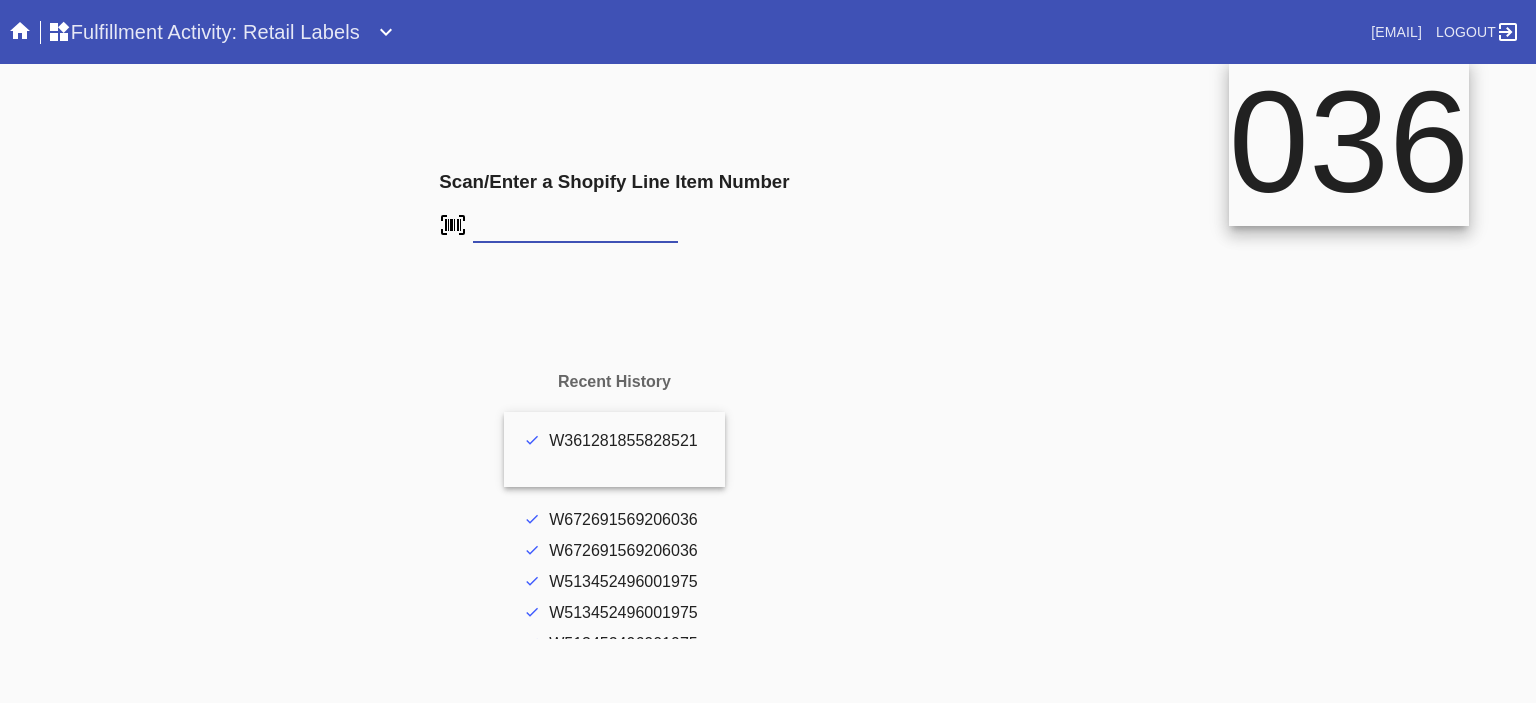 scroll, scrollTop: 0, scrollLeft: 0, axis: both 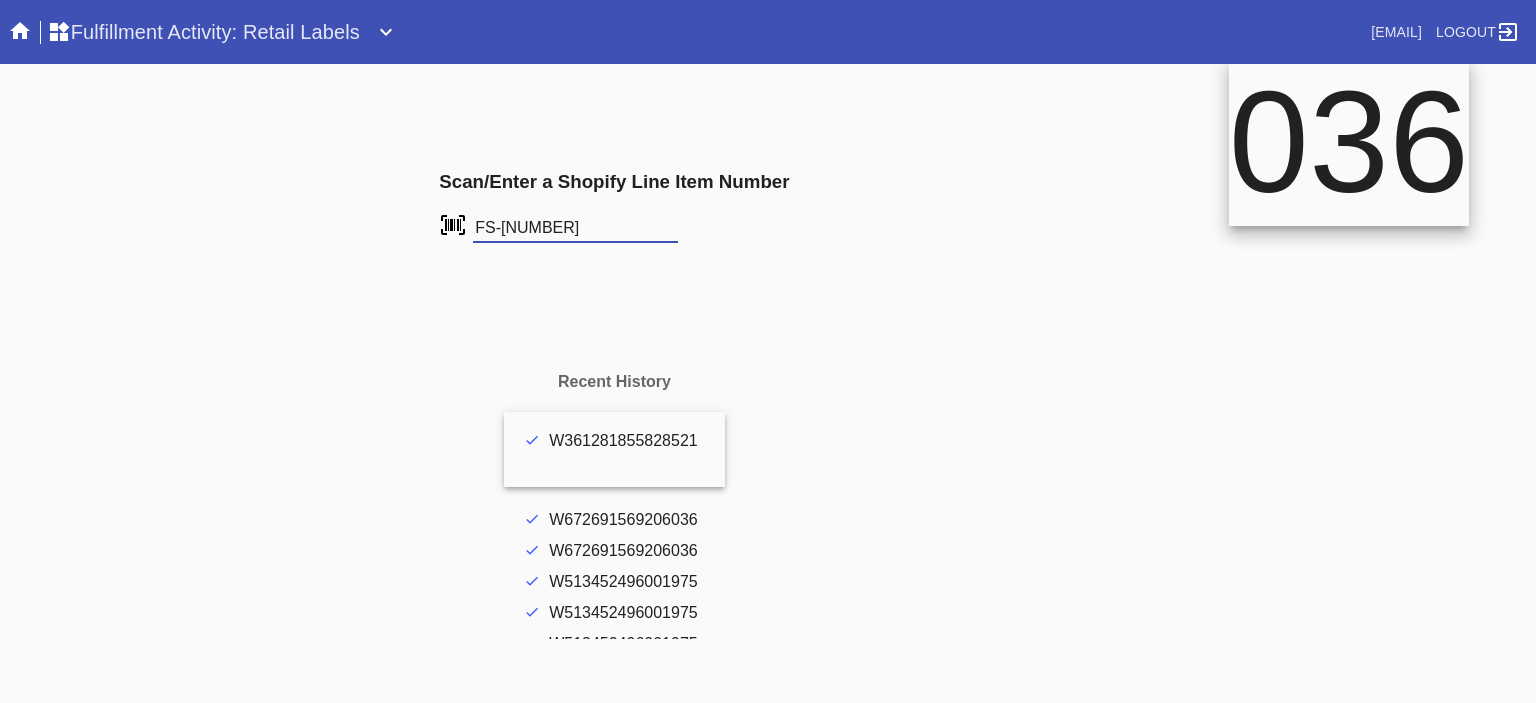 type on "FS-986010832" 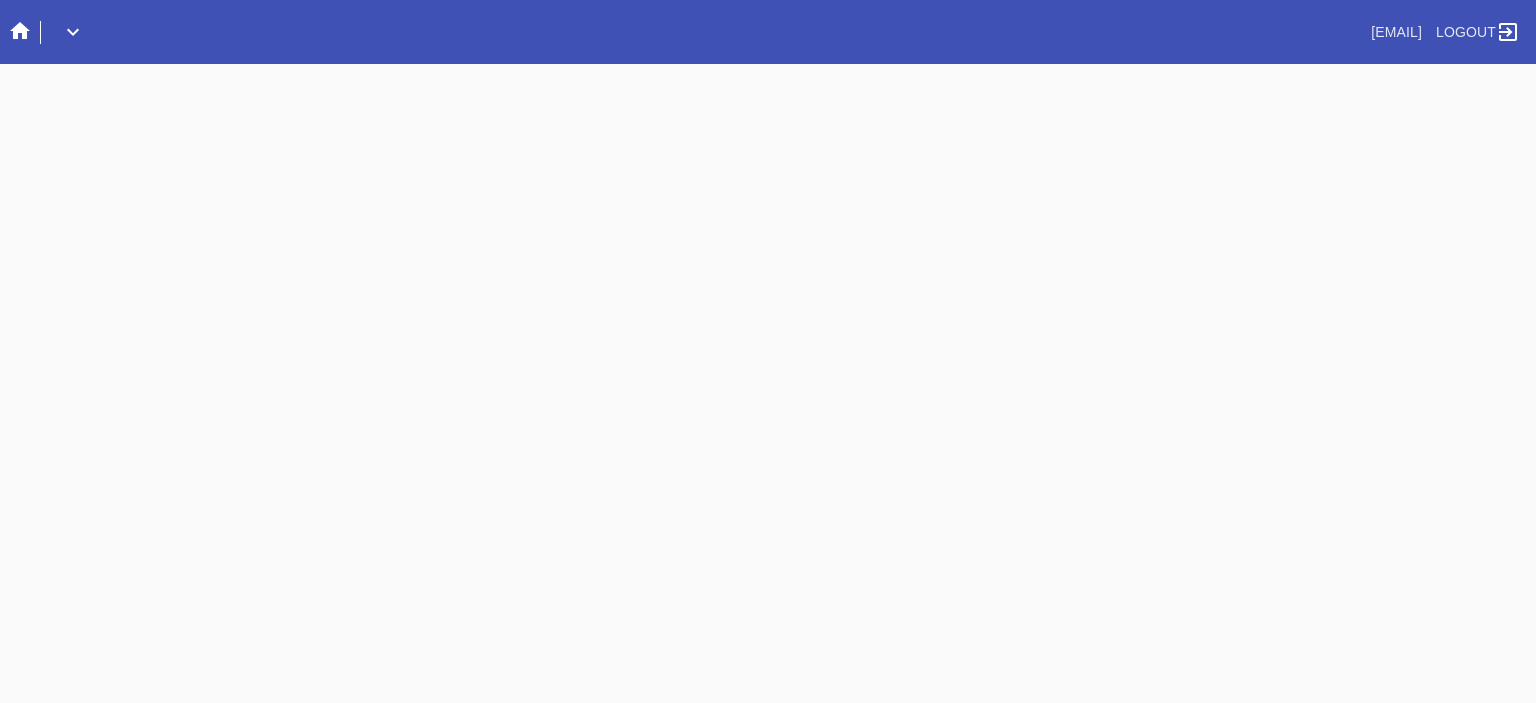 scroll, scrollTop: 0, scrollLeft: 0, axis: both 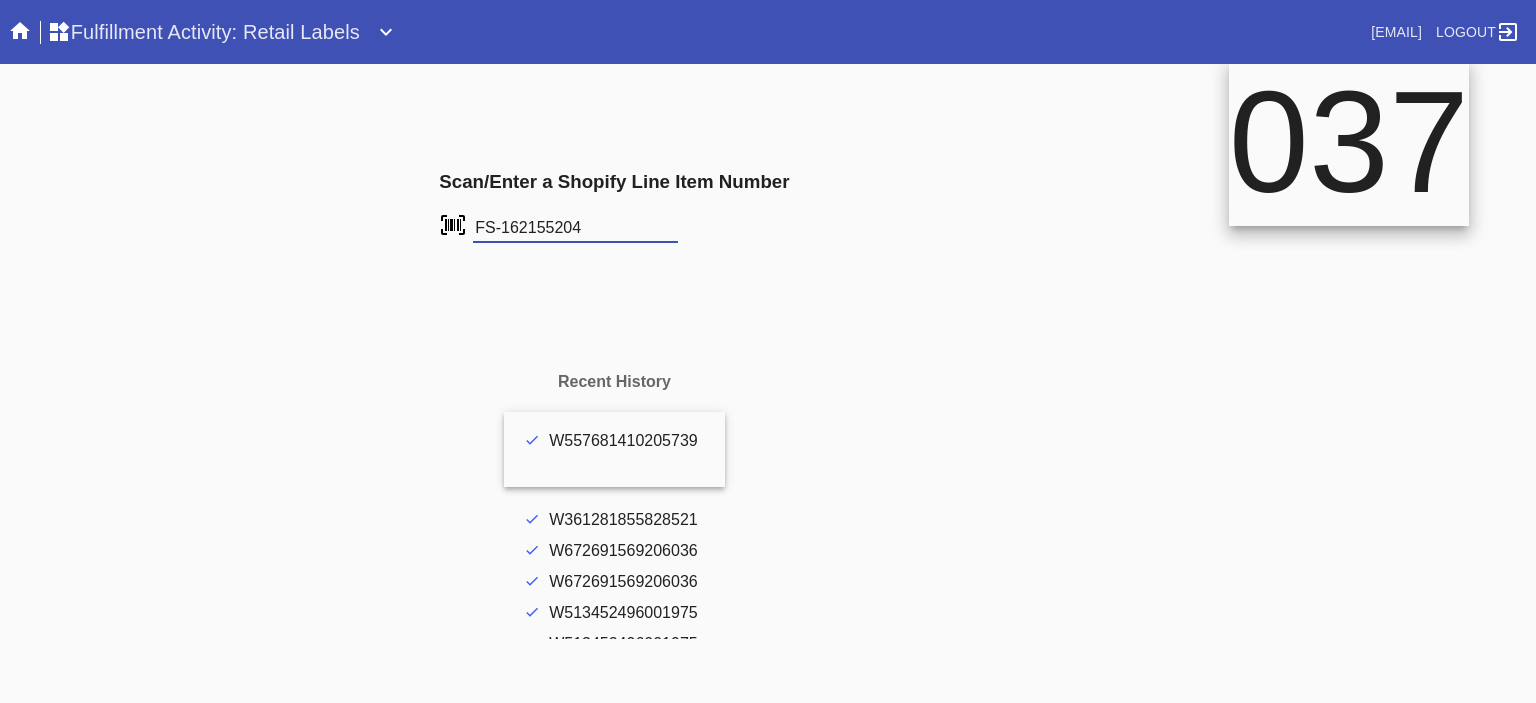 type on "FS-162155204" 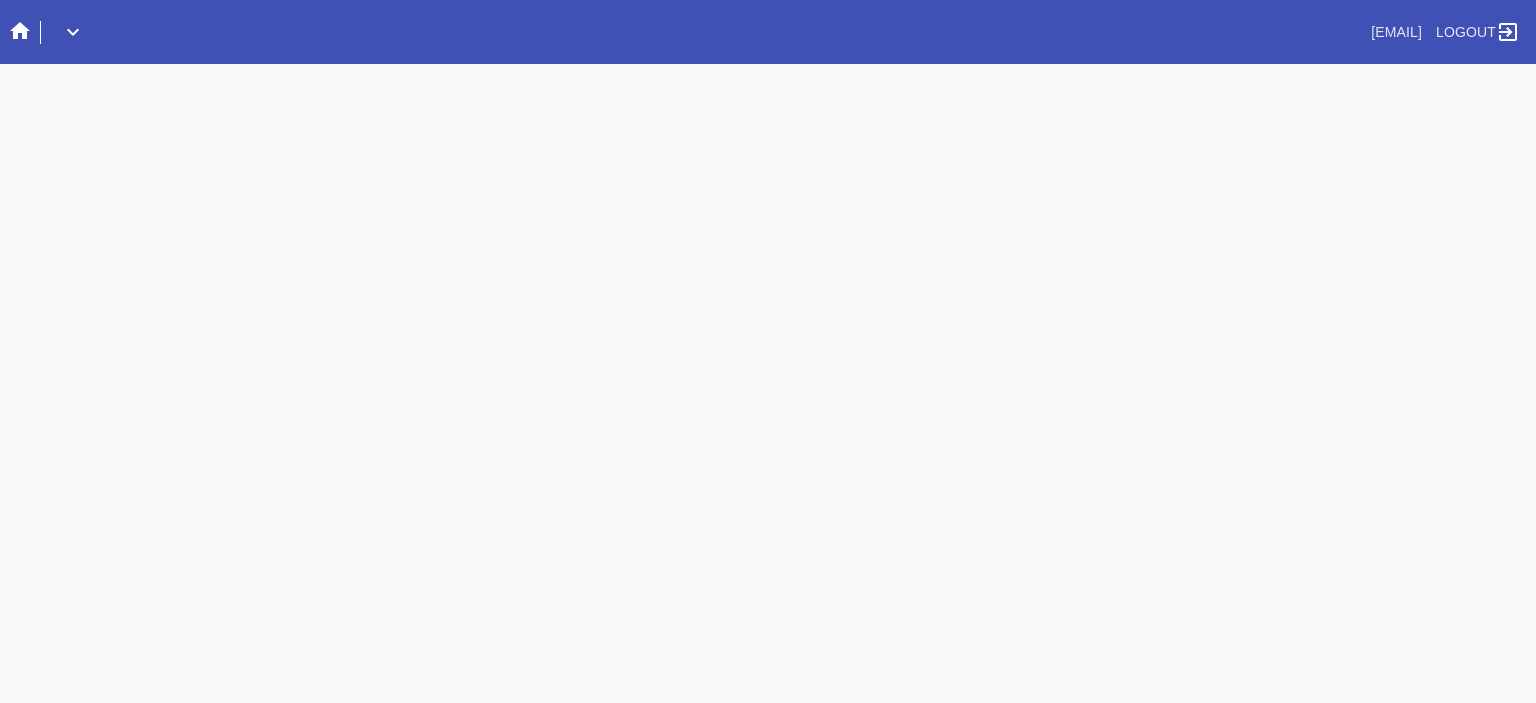 scroll, scrollTop: 0, scrollLeft: 0, axis: both 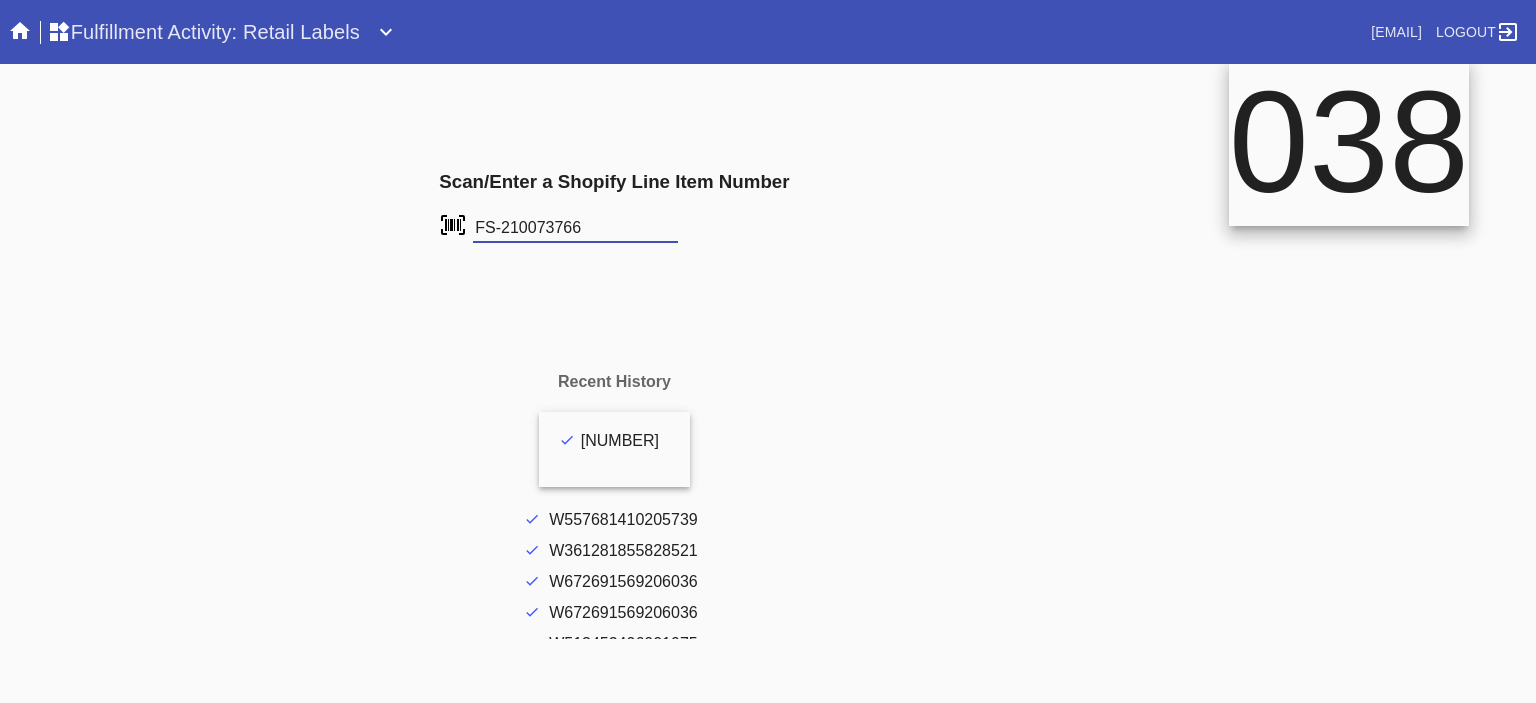 type on "FS-210073766" 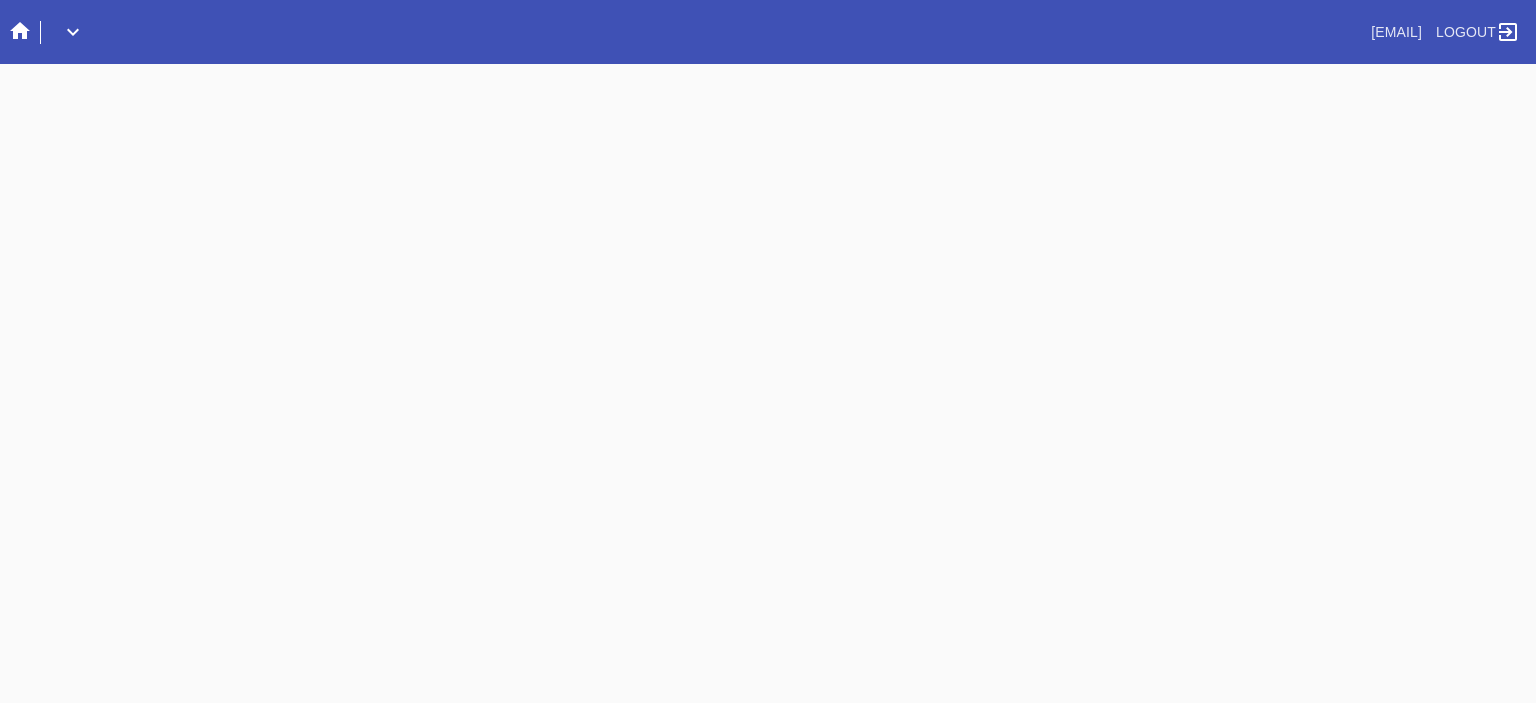 scroll, scrollTop: 0, scrollLeft: 0, axis: both 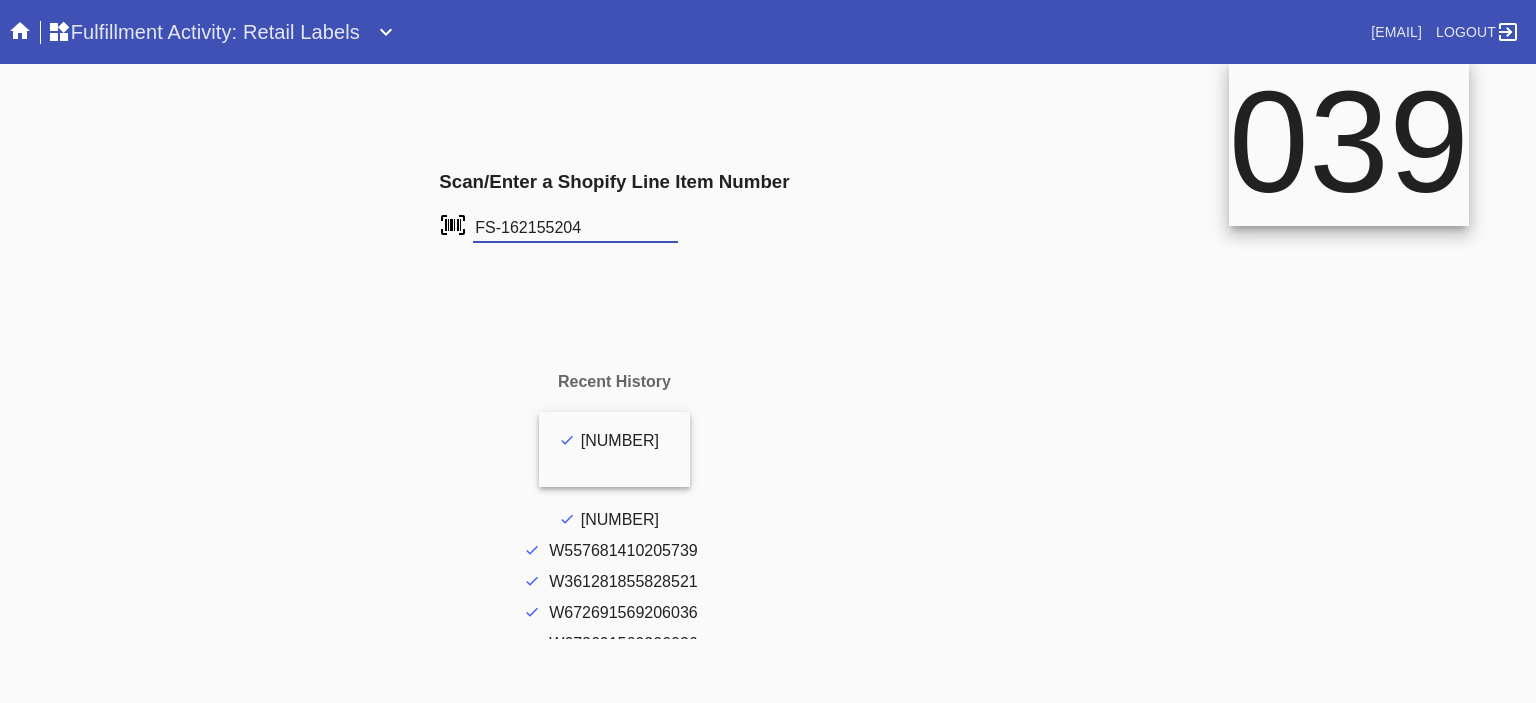 type on "FS-162155204" 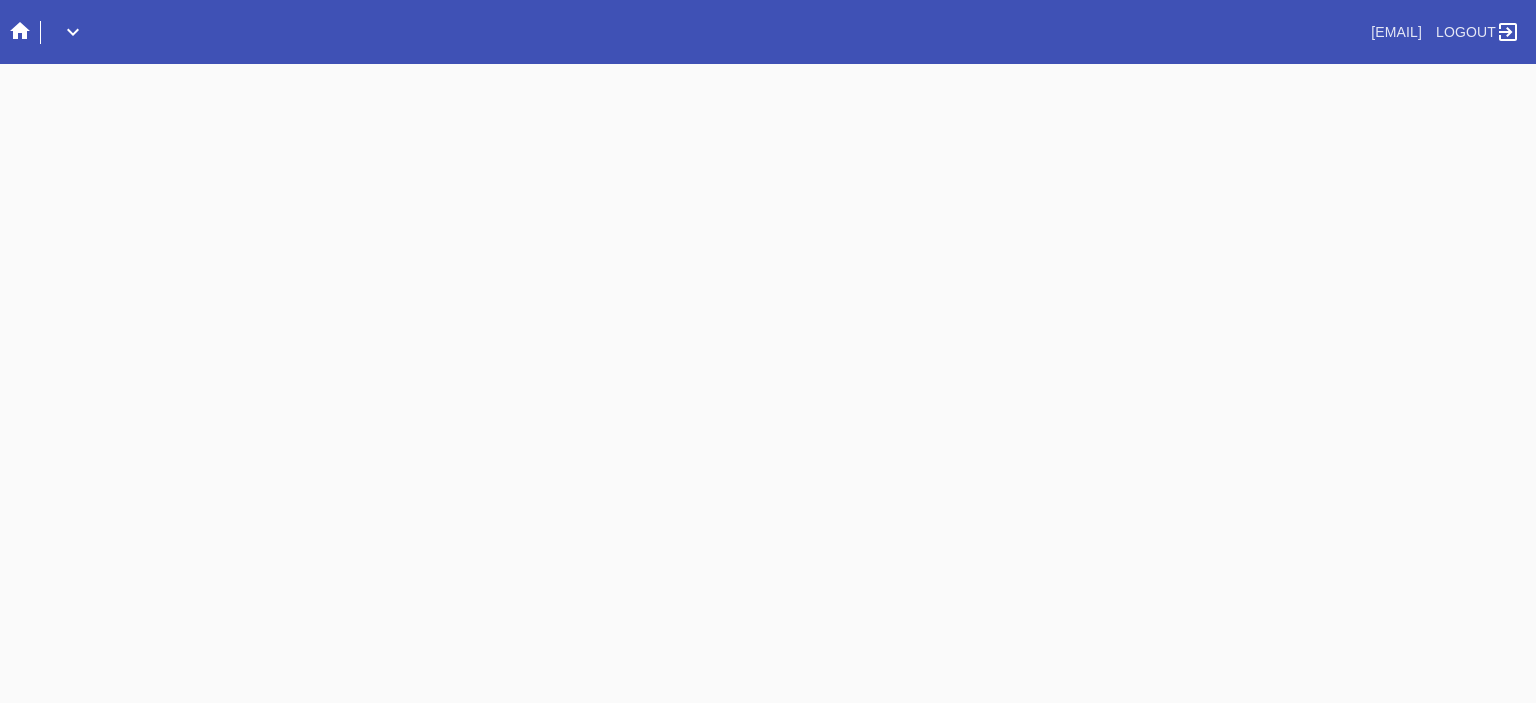 scroll, scrollTop: 0, scrollLeft: 0, axis: both 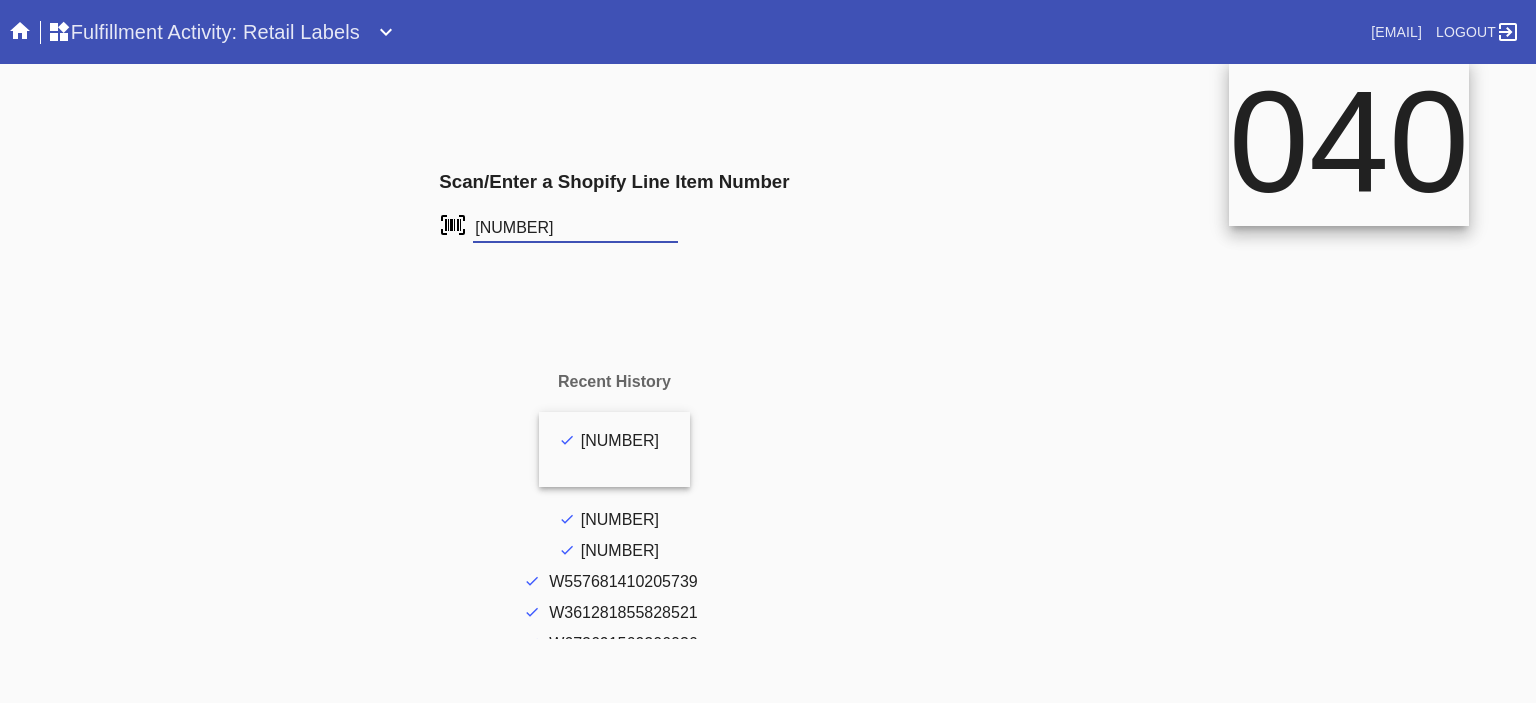 type on "FS-563878673" 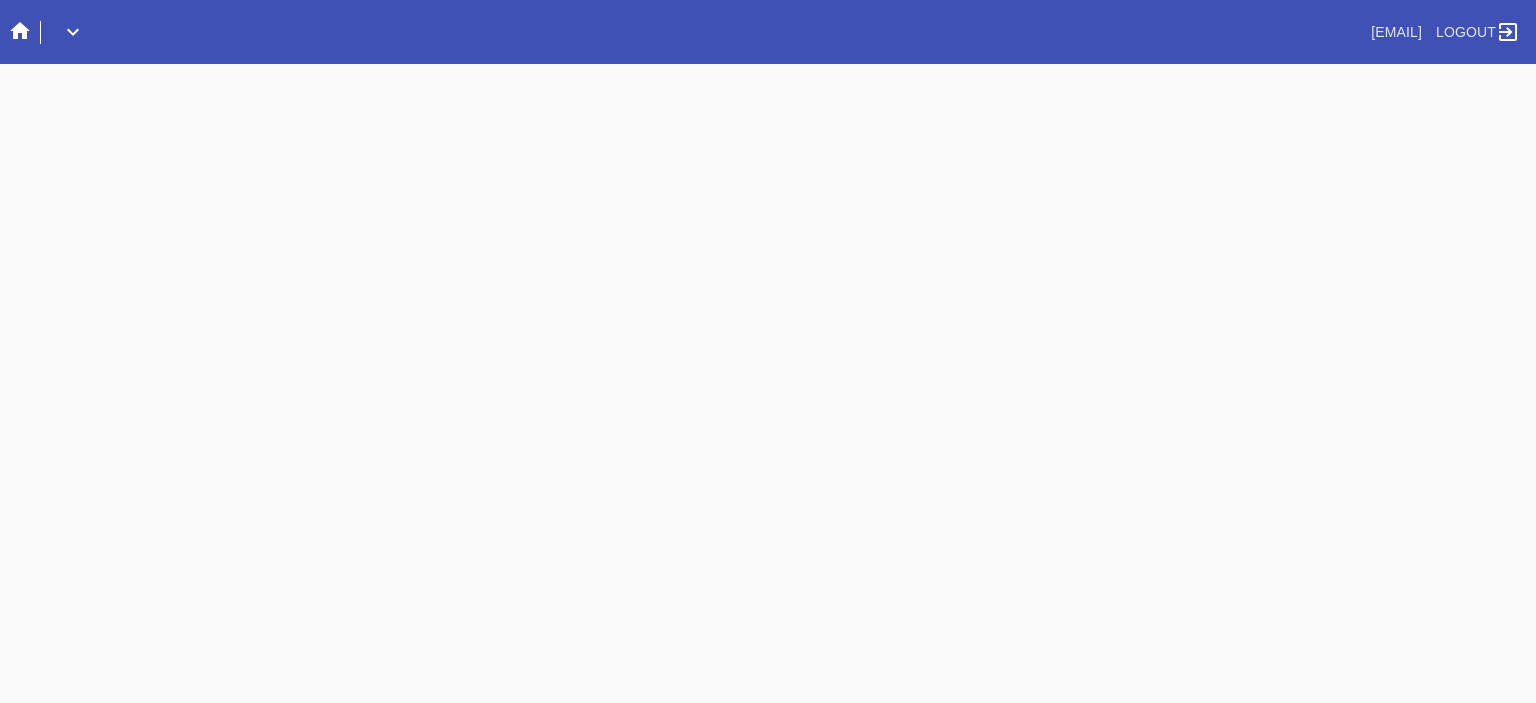 scroll, scrollTop: 0, scrollLeft: 0, axis: both 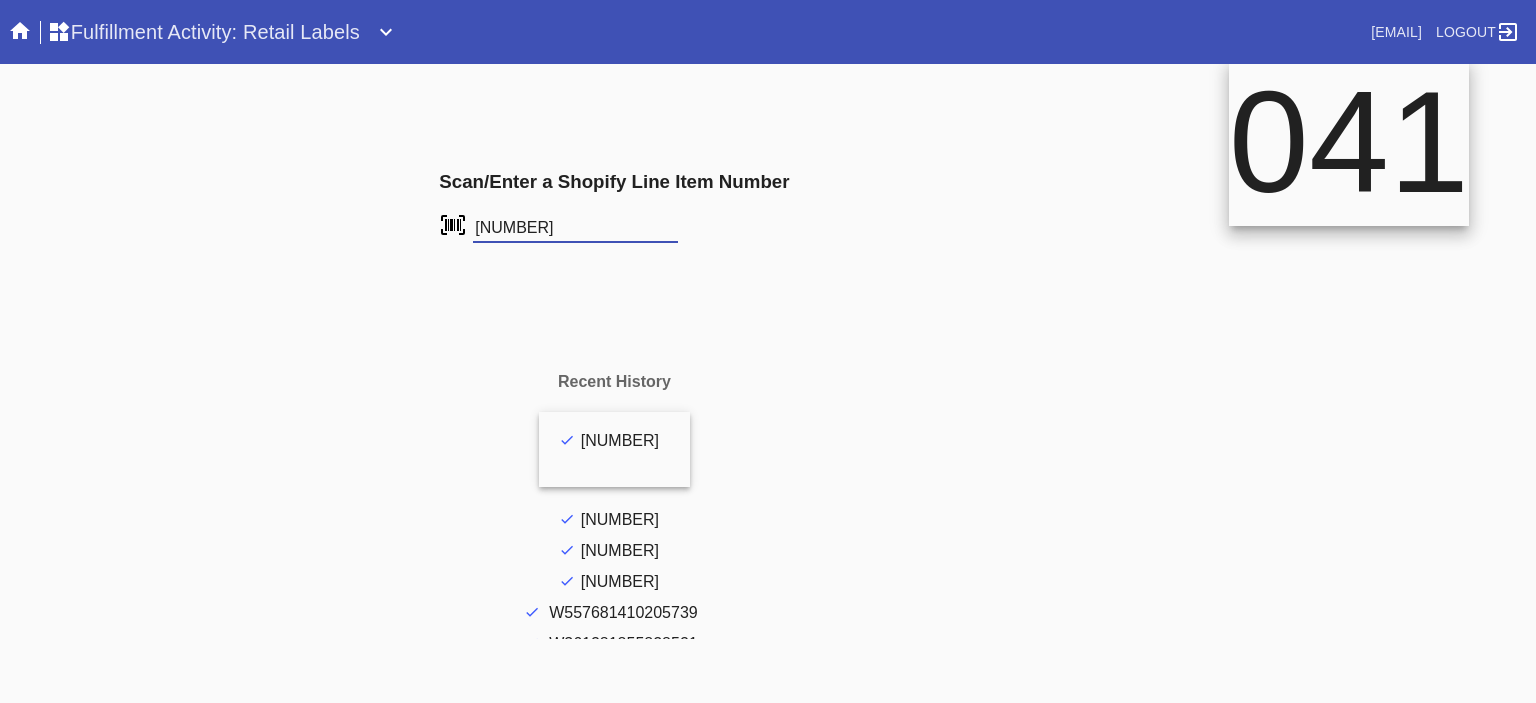 type on "[NUMBER]" 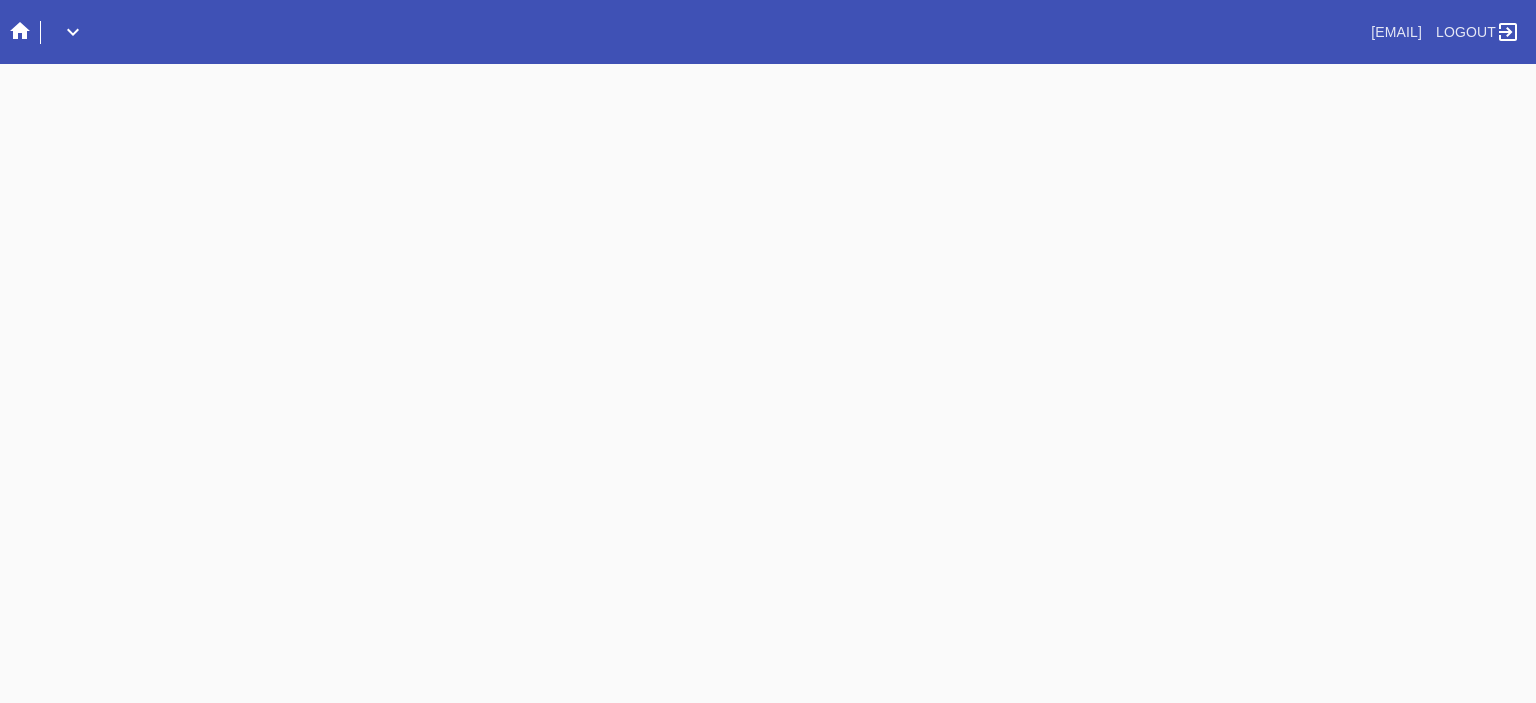 scroll, scrollTop: 0, scrollLeft: 0, axis: both 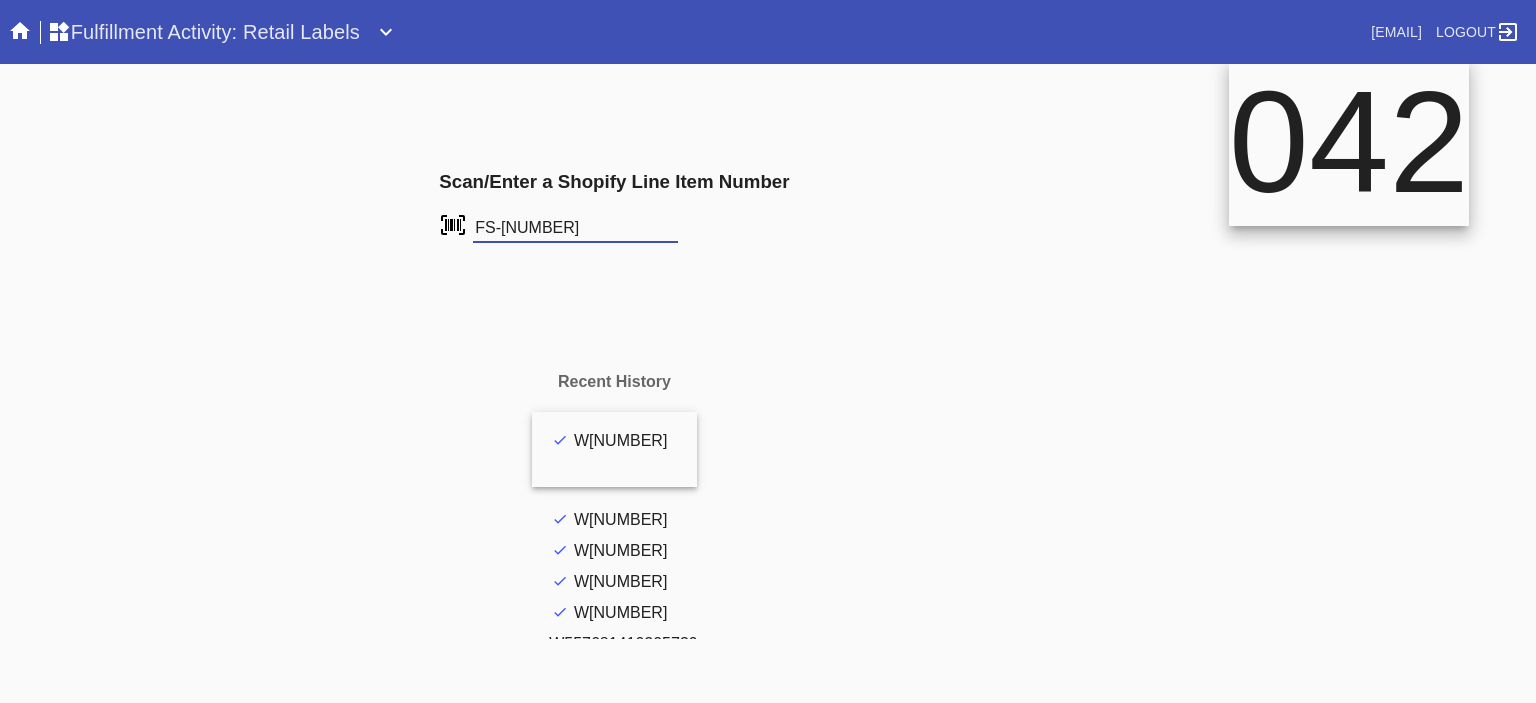 type on "FS-[NUMBER]" 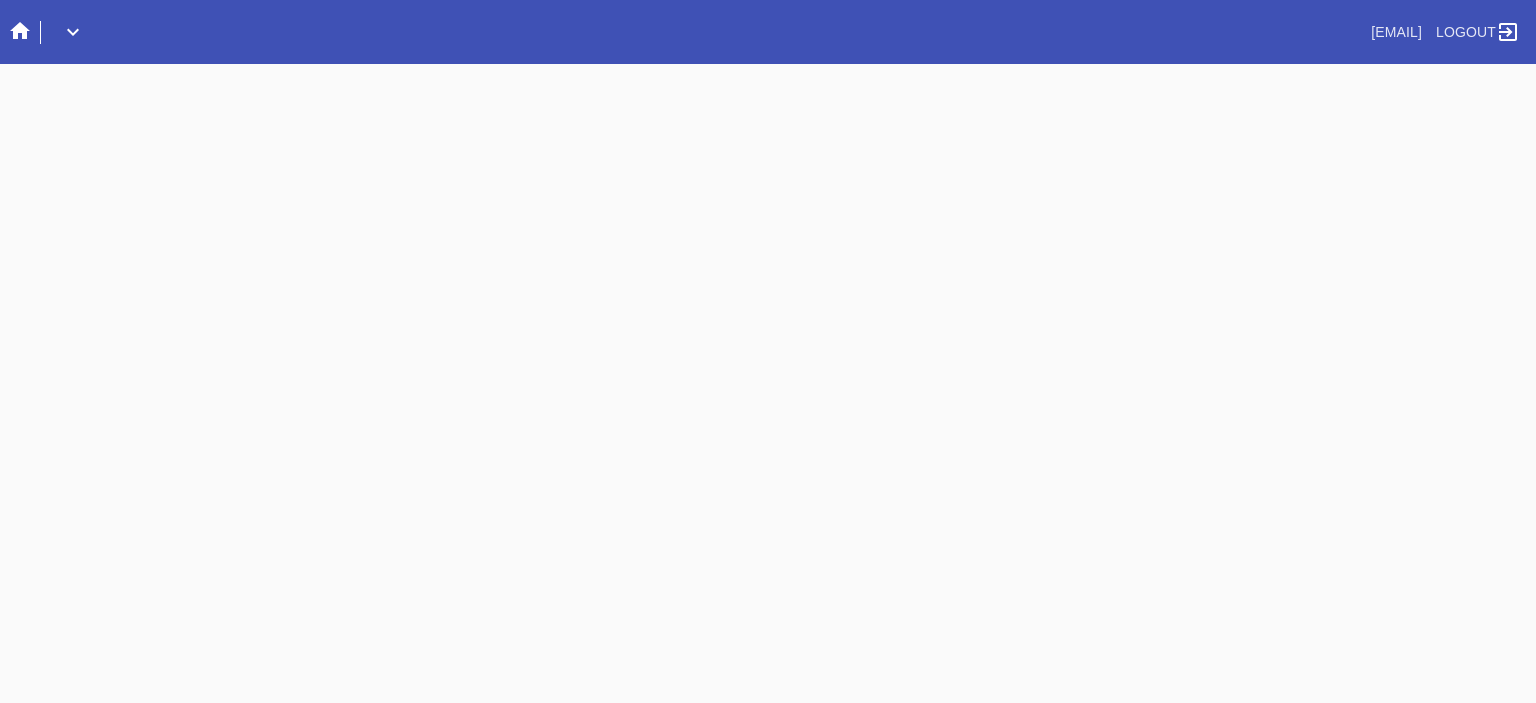 scroll, scrollTop: 0, scrollLeft: 0, axis: both 